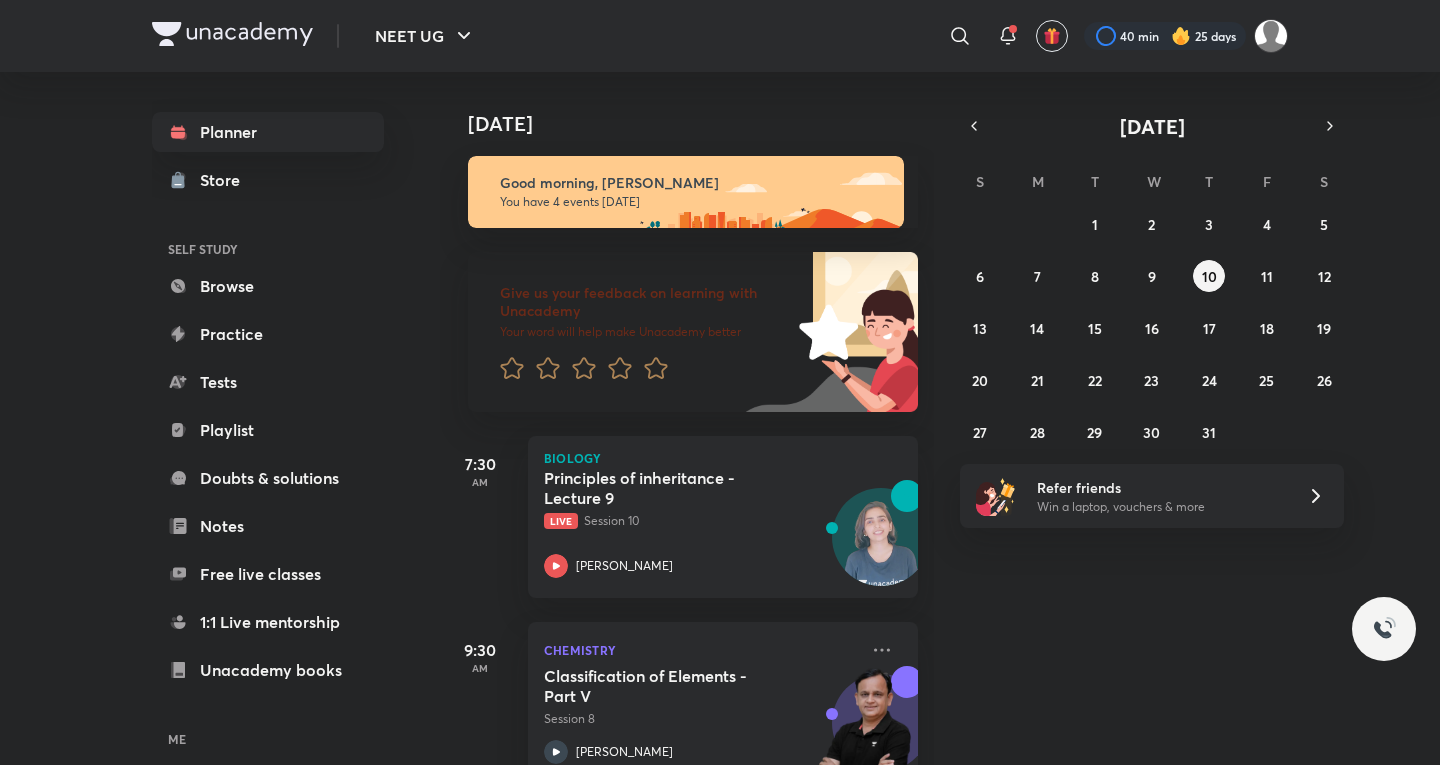 click at bounding box center (1165, 36) 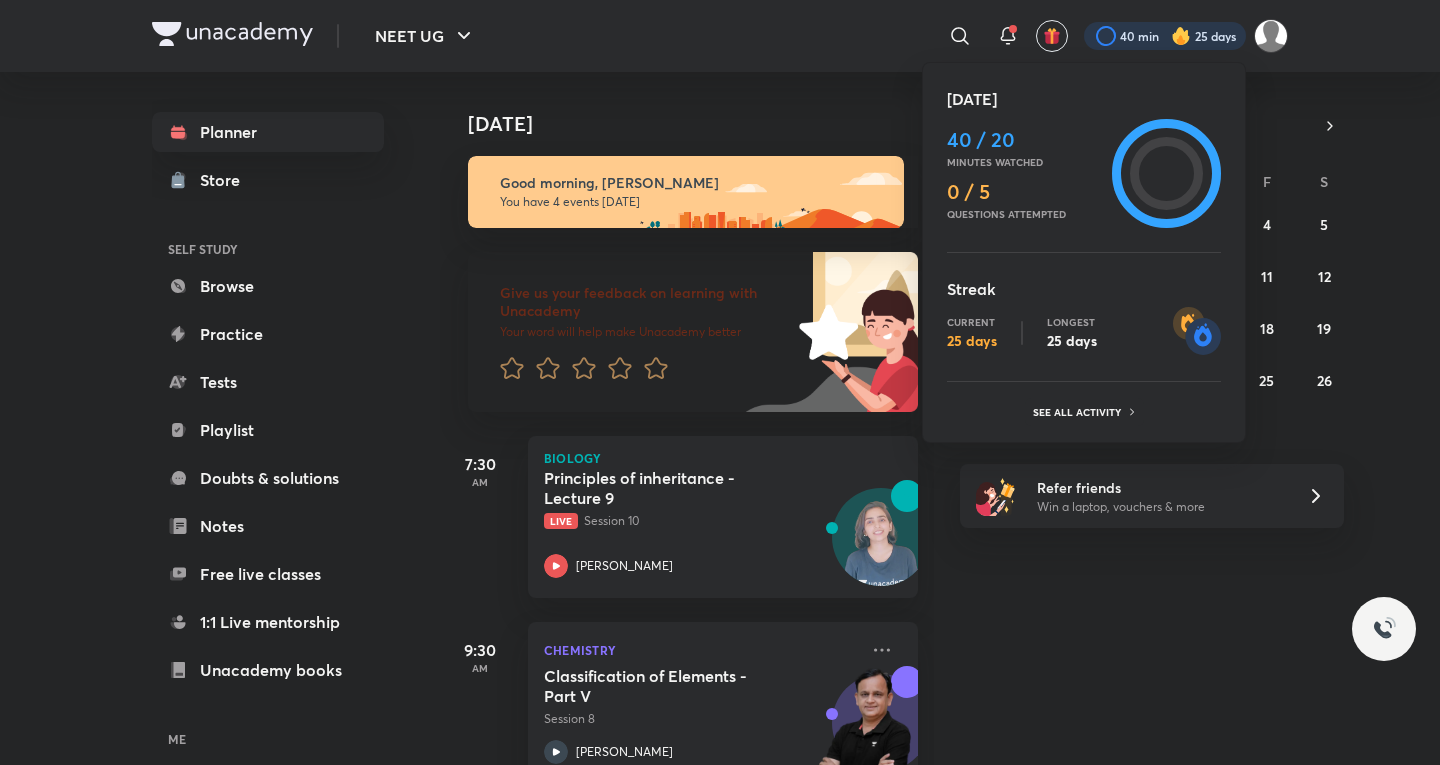 scroll, scrollTop: 0, scrollLeft: 0, axis: both 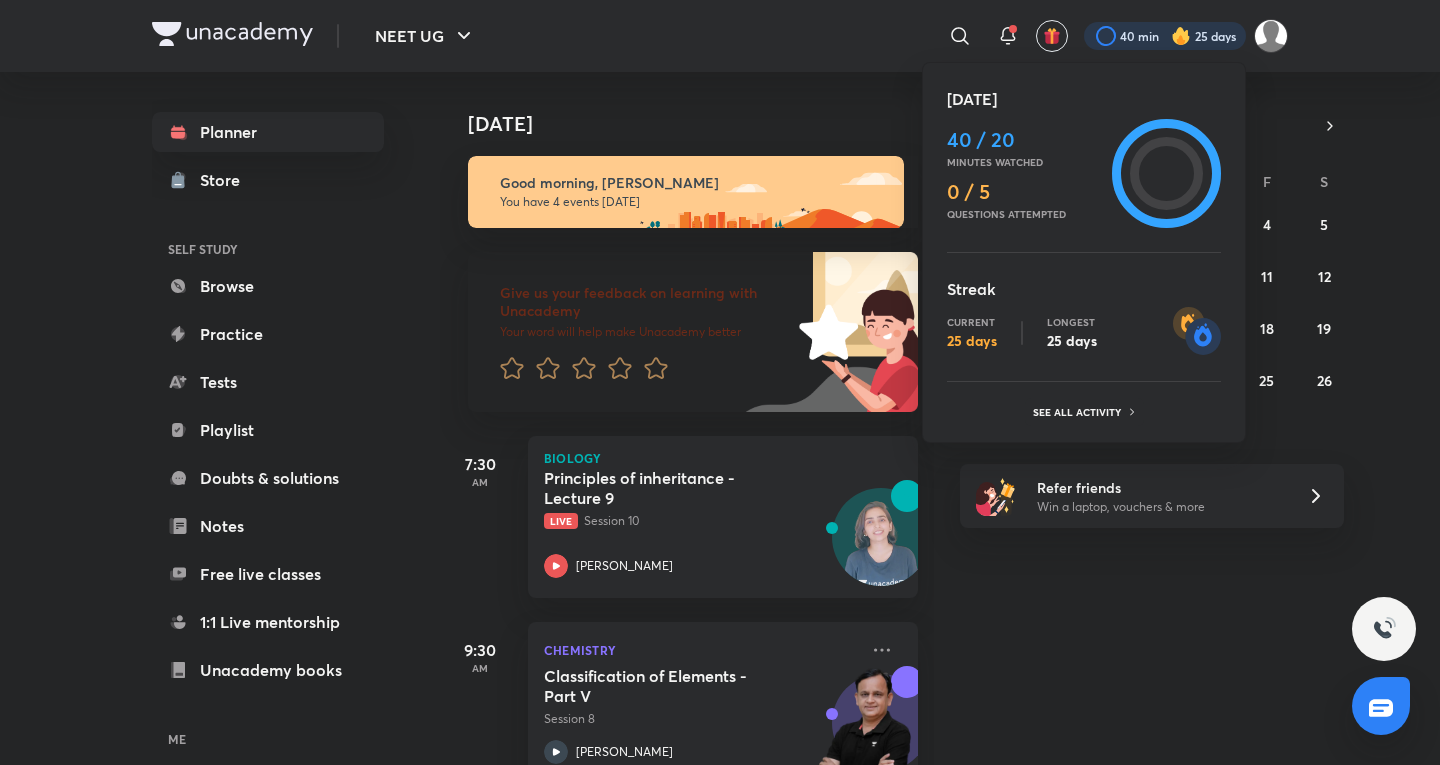 click at bounding box center (720, 382) 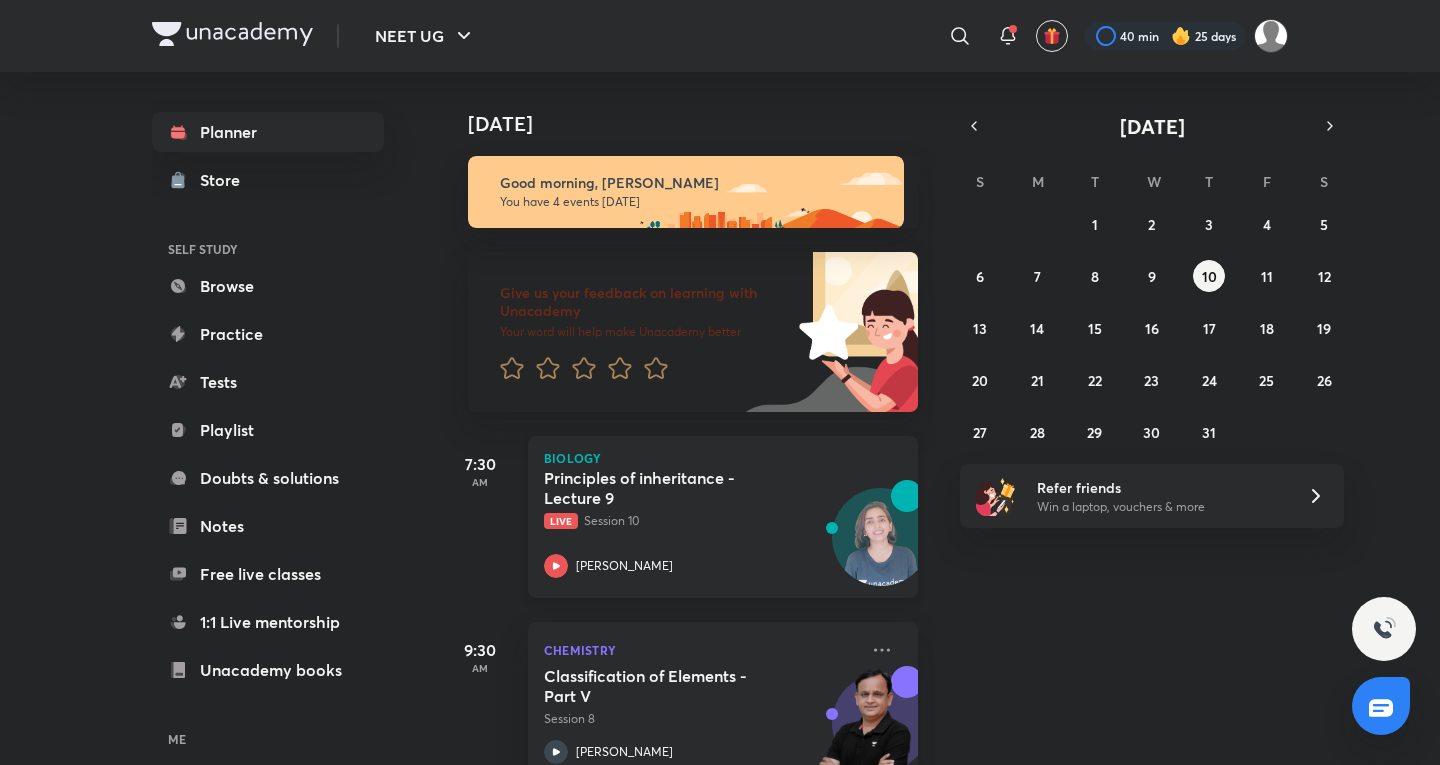 click on "Principles of inheritance - Lecture 9 Live Session 10 Dr. Rakshita Singh" at bounding box center (701, 523) 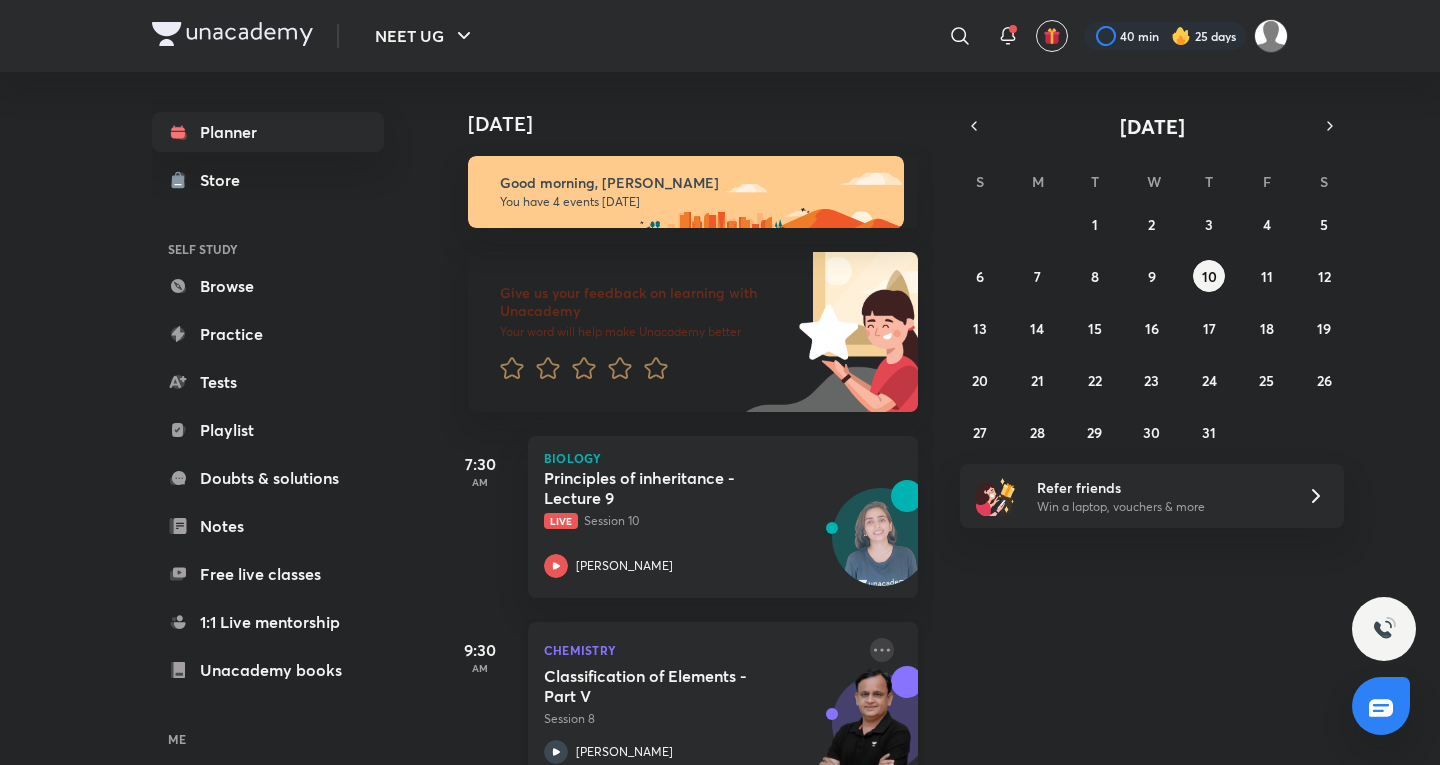click 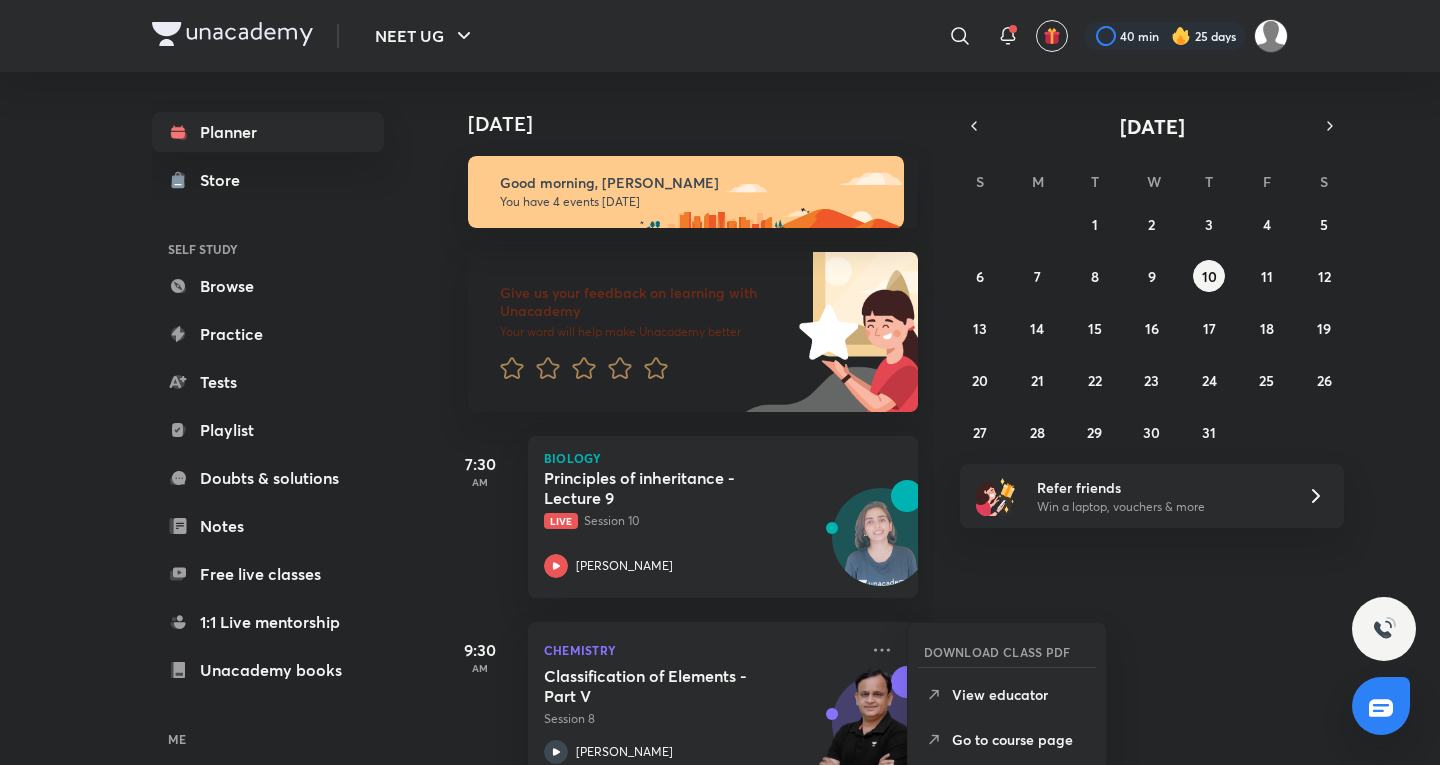 click on "Today Good morning, Kushagra You have 4 events today Give us your feedback on learning with Unacademy Your word will help make Unacademy better 7:30 AM Biology Principles of inheritance - Lecture 9 Live Session 10 Dr. Rakshita Singh 9:30 AM Chemistry Classification of Elements - Part V Session 8 Ramesh Sharda 2:00 PM Physics Doubt Clearing Session Session 6 Prateek Jain 7:00 PM Chemistry Solution - part V Session 6 Ajay Mishra (Akm)" at bounding box center (938, 418) 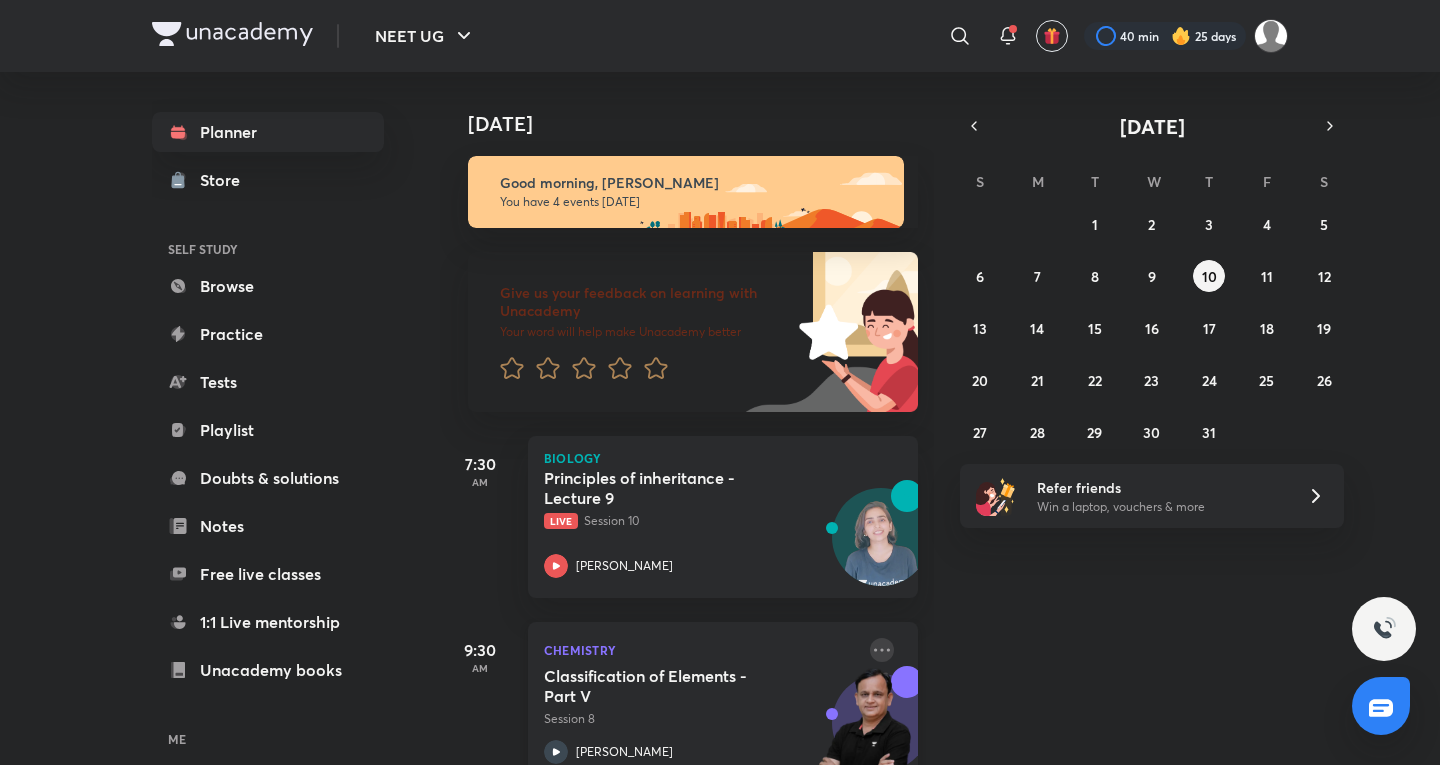 click 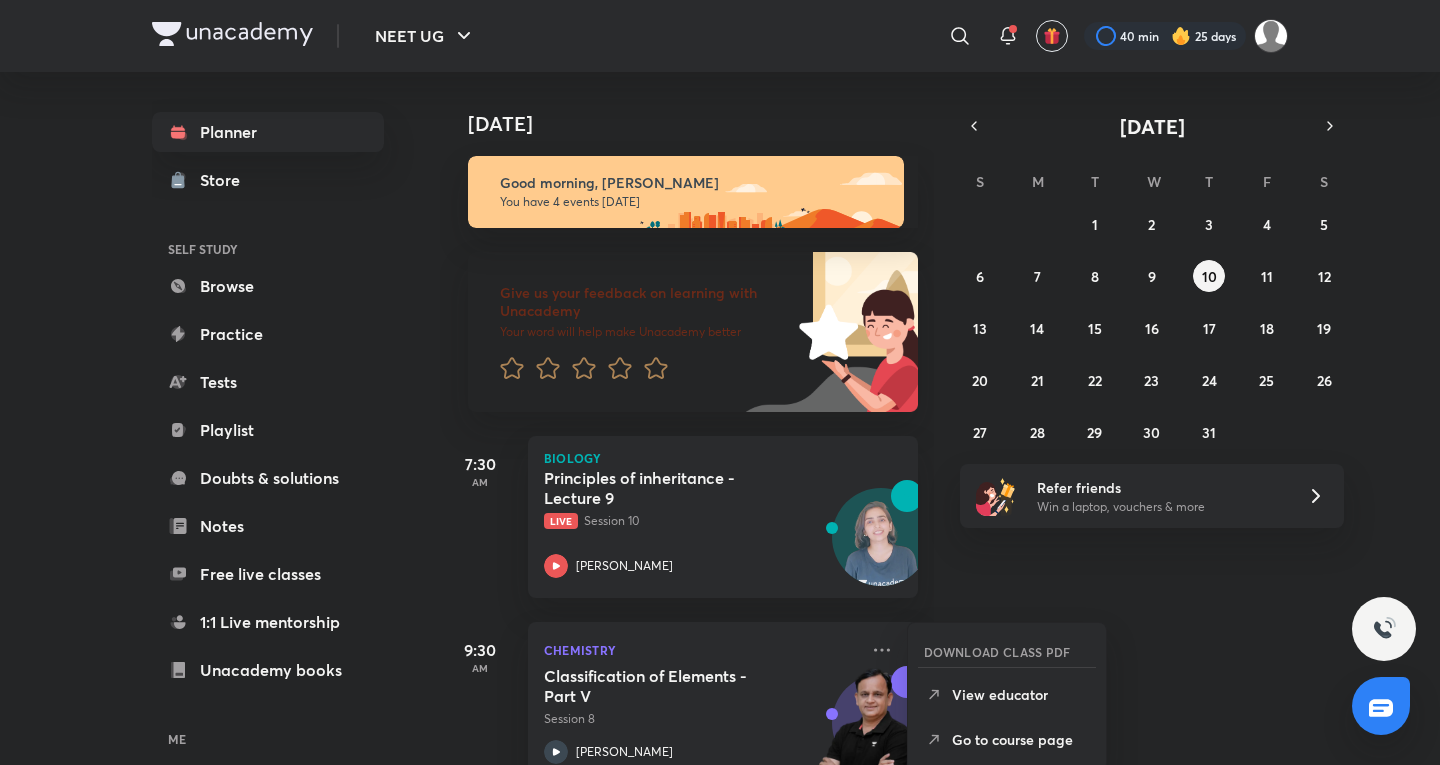 click on "Go to course page" at bounding box center (1021, 739) 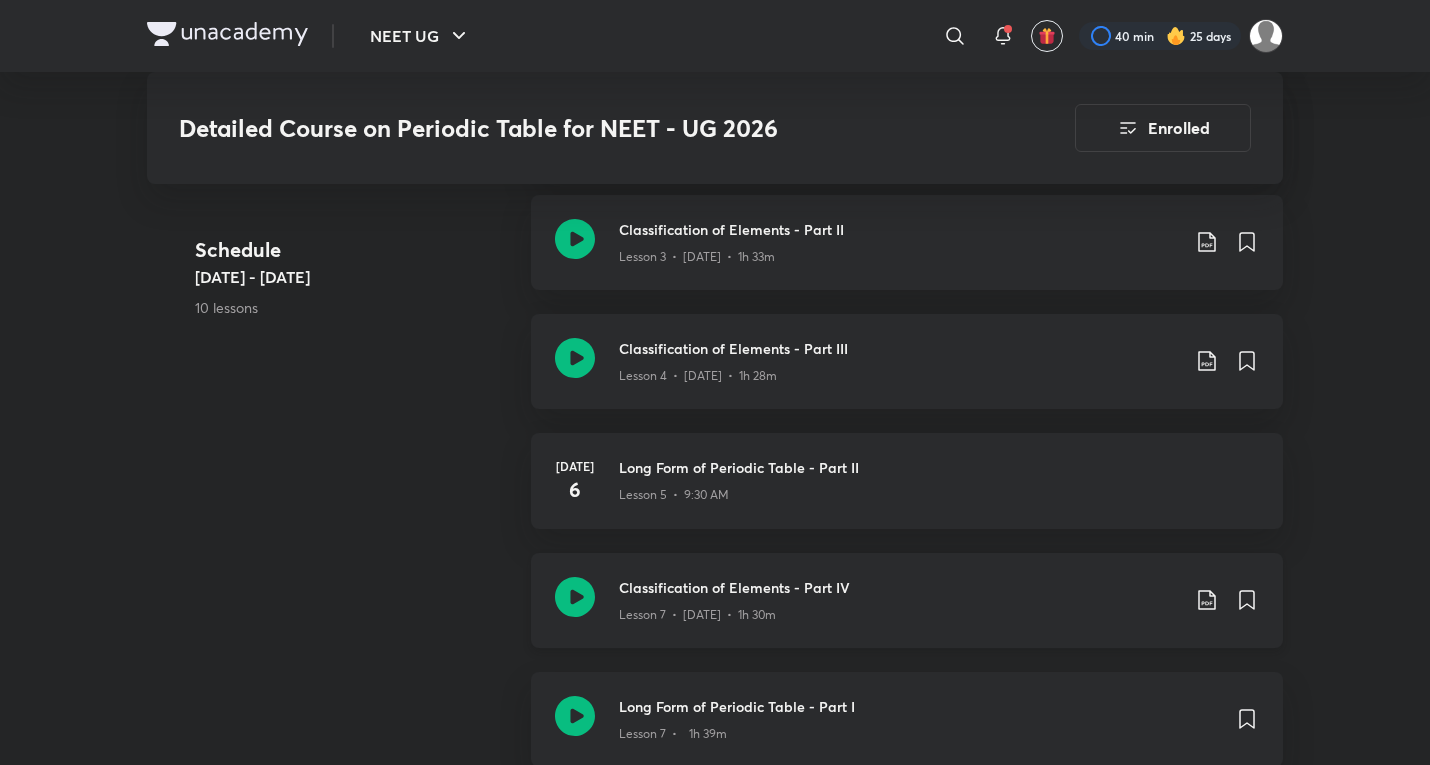 scroll, scrollTop: 1526, scrollLeft: 0, axis: vertical 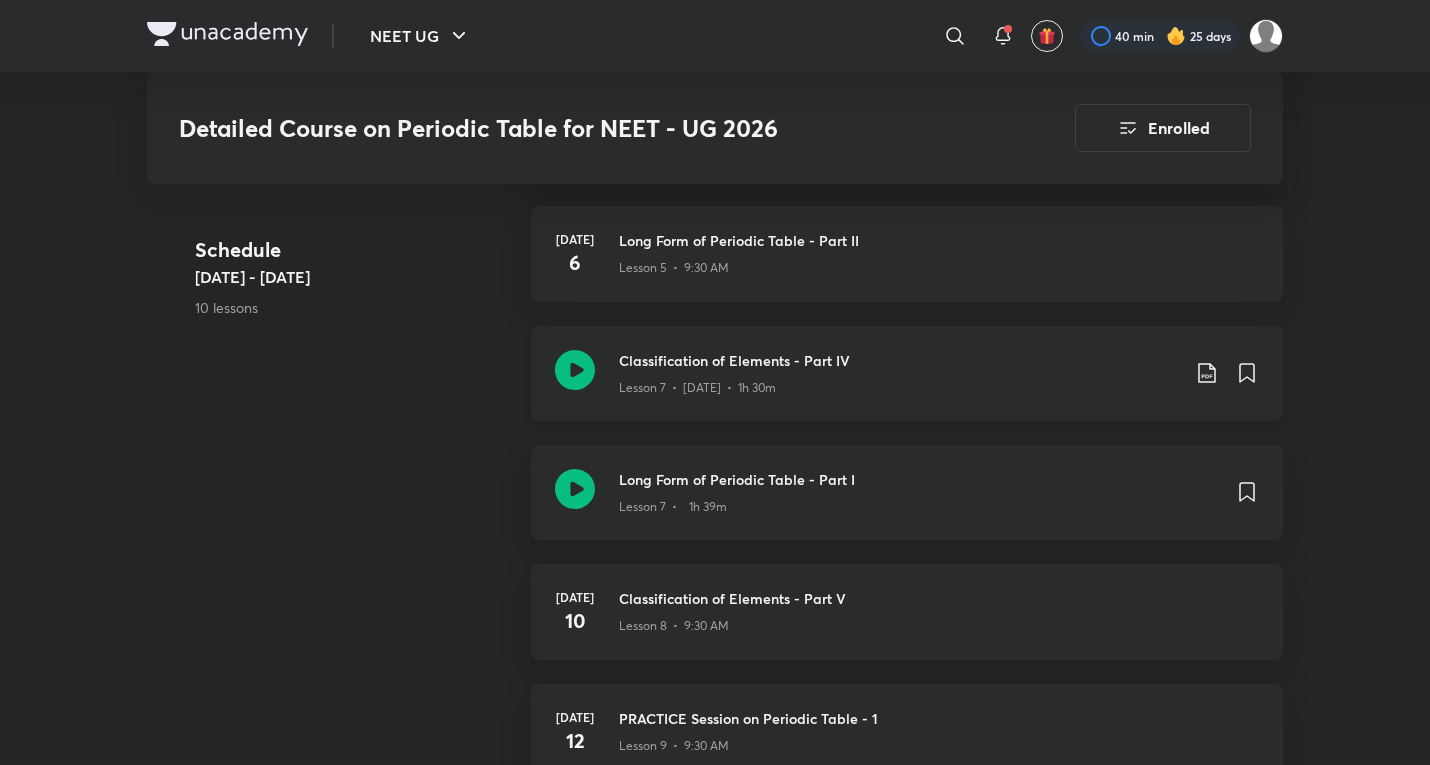click on "Classification of Elements - Part IV Lesson 7  •  Jul 8  •  1h 30m" at bounding box center (907, 373) 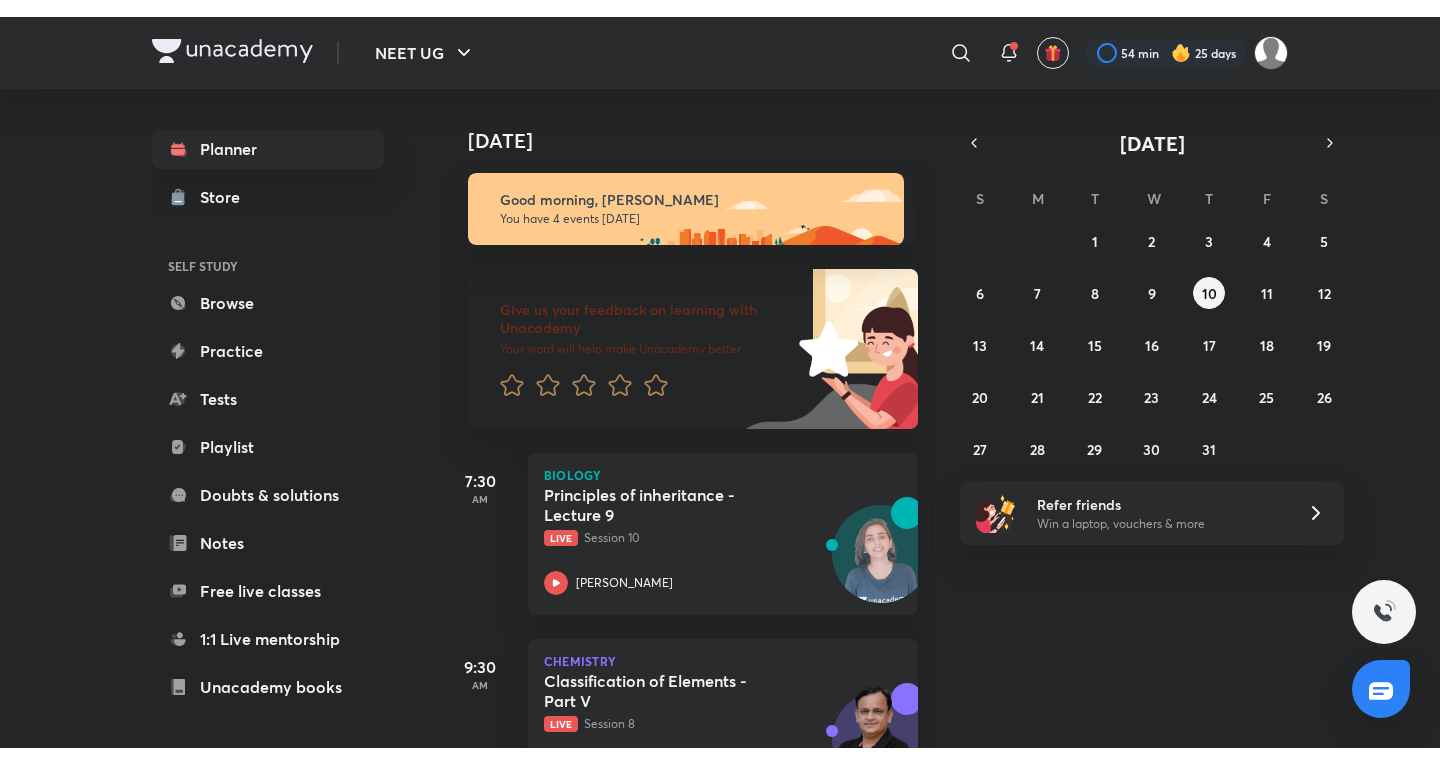 scroll, scrollTop: 0, scrollLeft: 0, axis: both 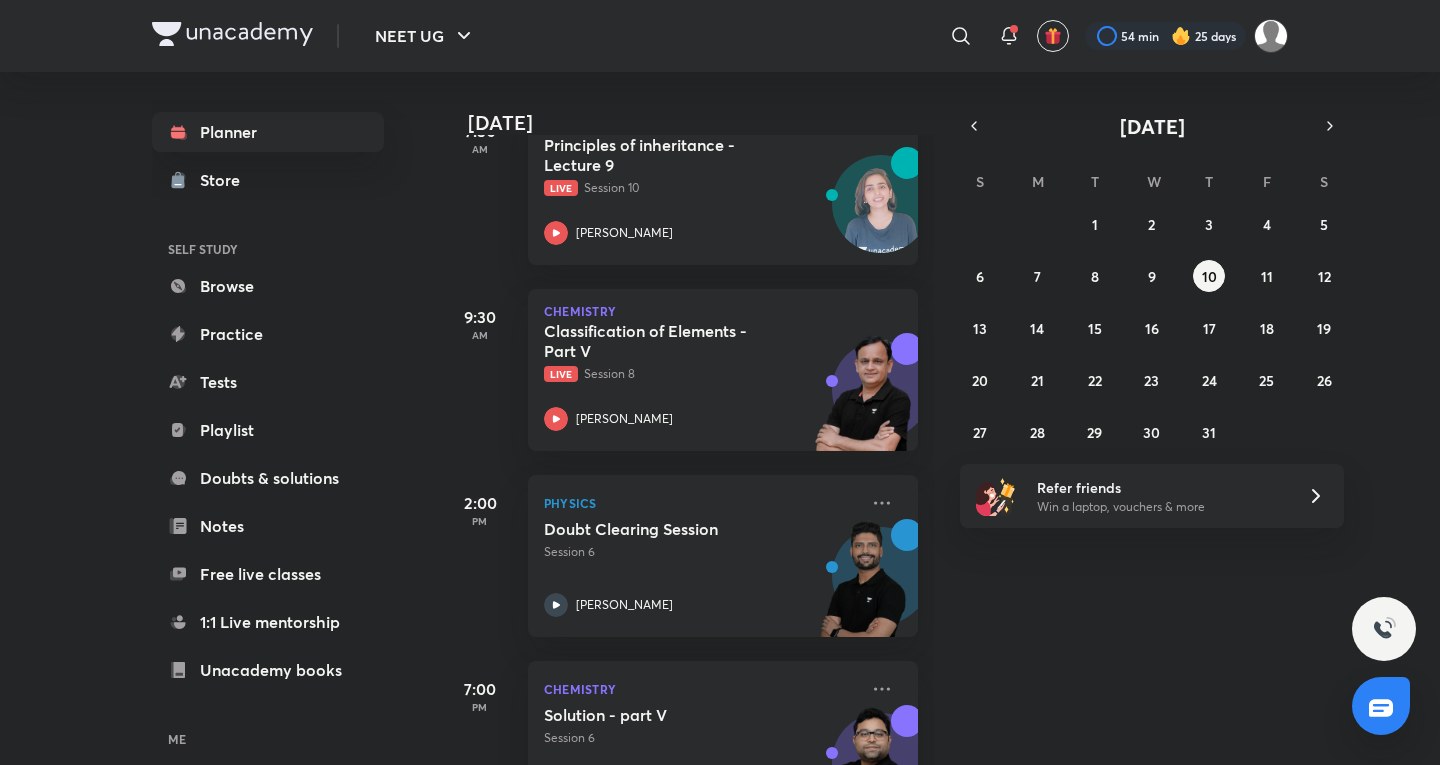 click on "29 30 1 2 3 4 5 6 7 8 9 10 11 12 13 14 15 16 17 18 19 20 21 22 23 24 25 26 27 28 29 30 31 1 2" at bounding box center [1152, 328] 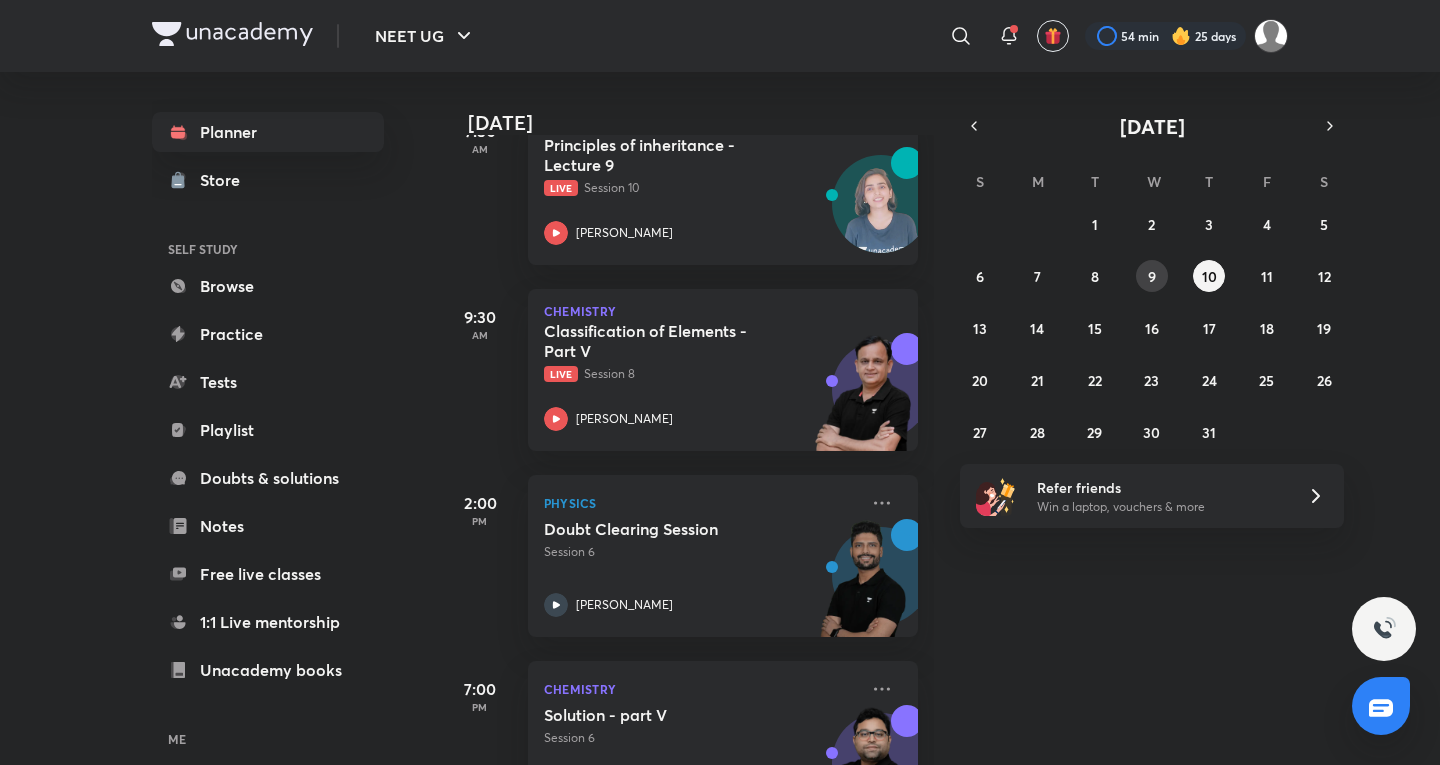 click on "9" at bounding box center (1152, 276) 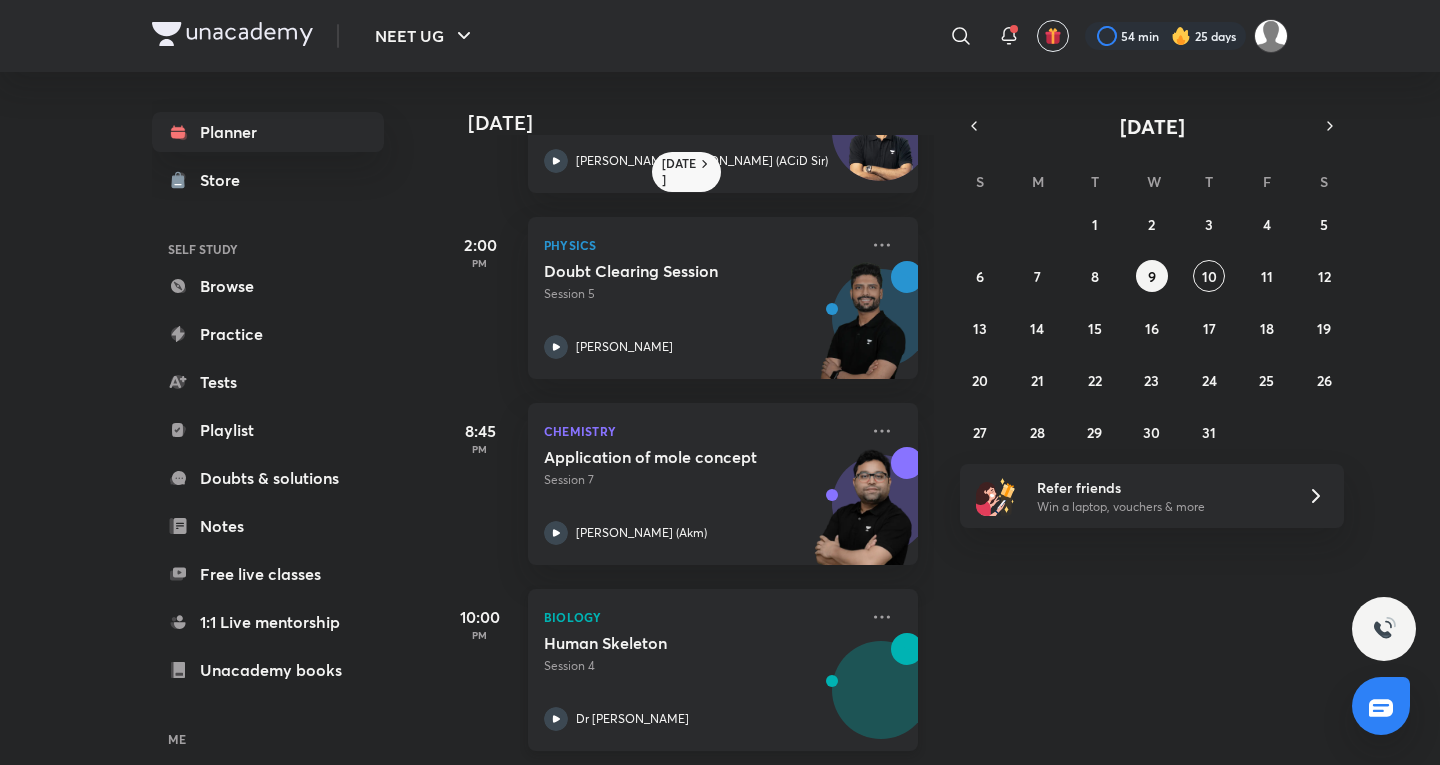 scroll, scrollTop: 332, scrollLeft: 0, axis: vertical 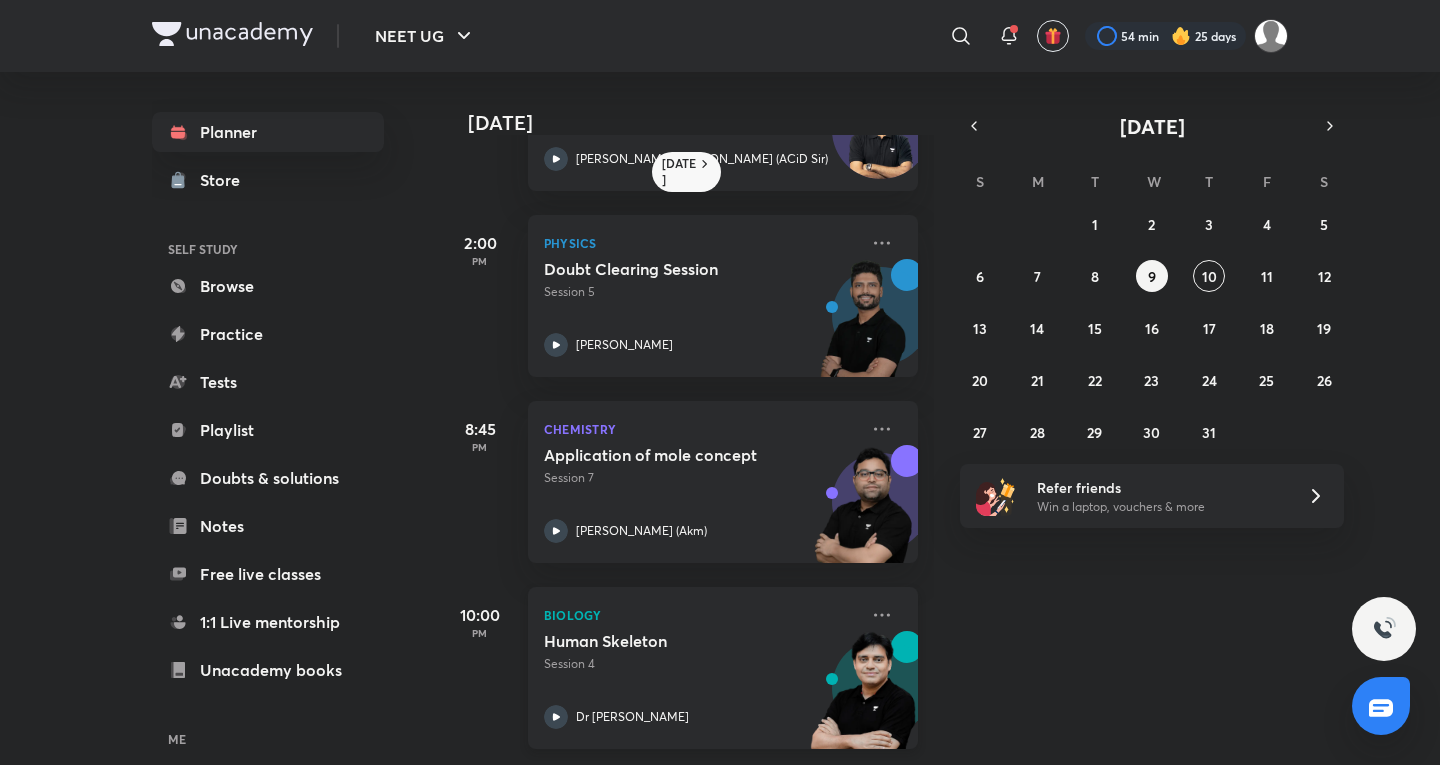 click on "Dr Amit Gupta" at bounding box center [701, 717] 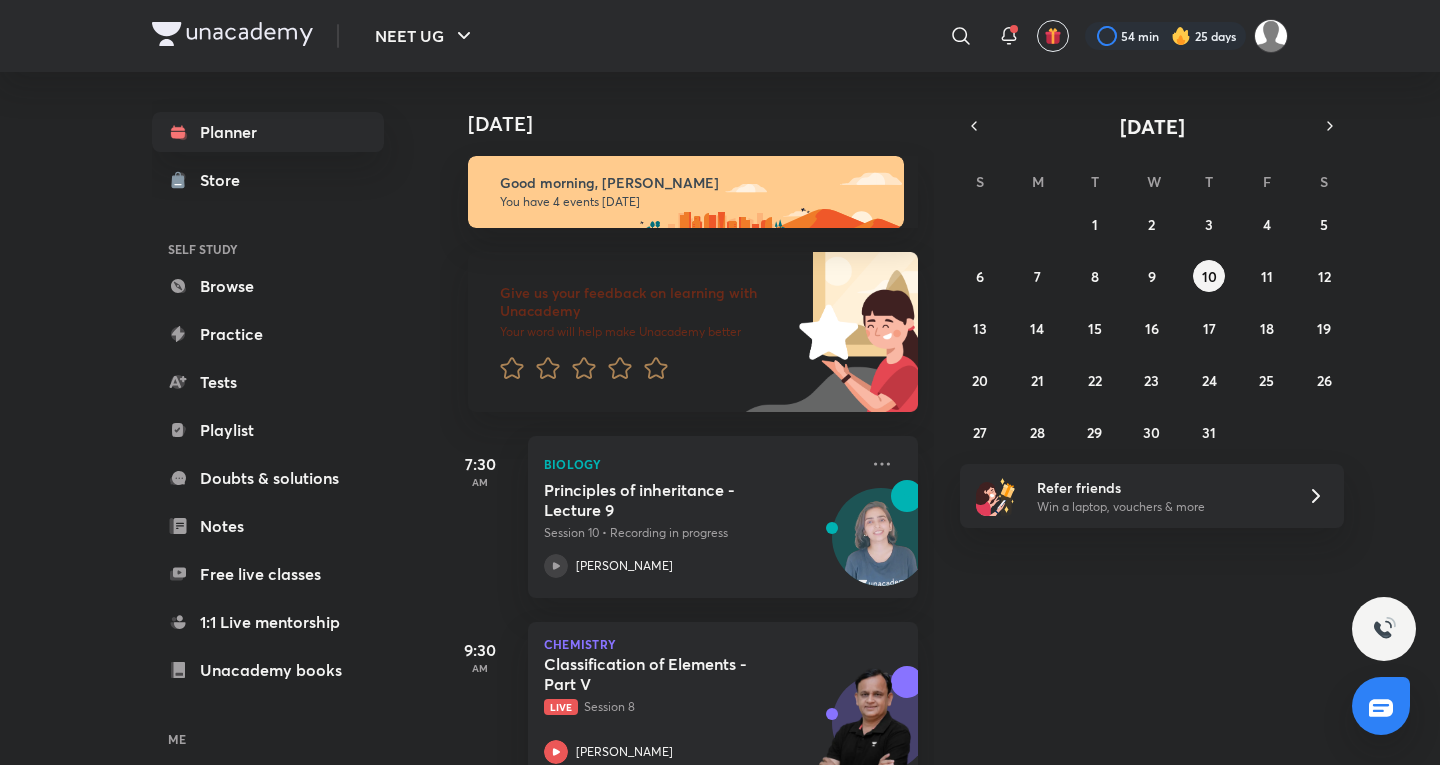 scroll, scrollTop: 0, scrollLeft: 0, axis: both 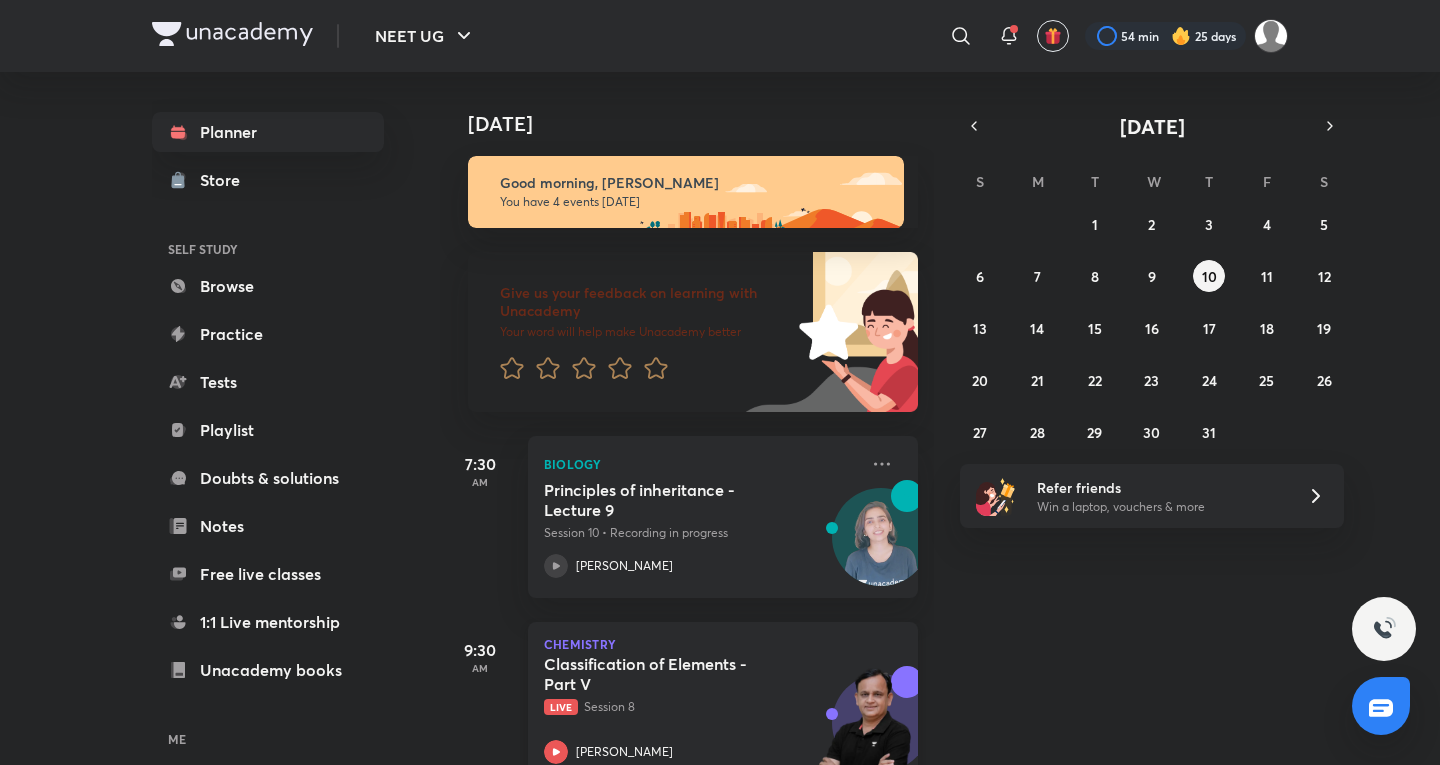 click on "Live Session 8" at bounding box center (701, 707) 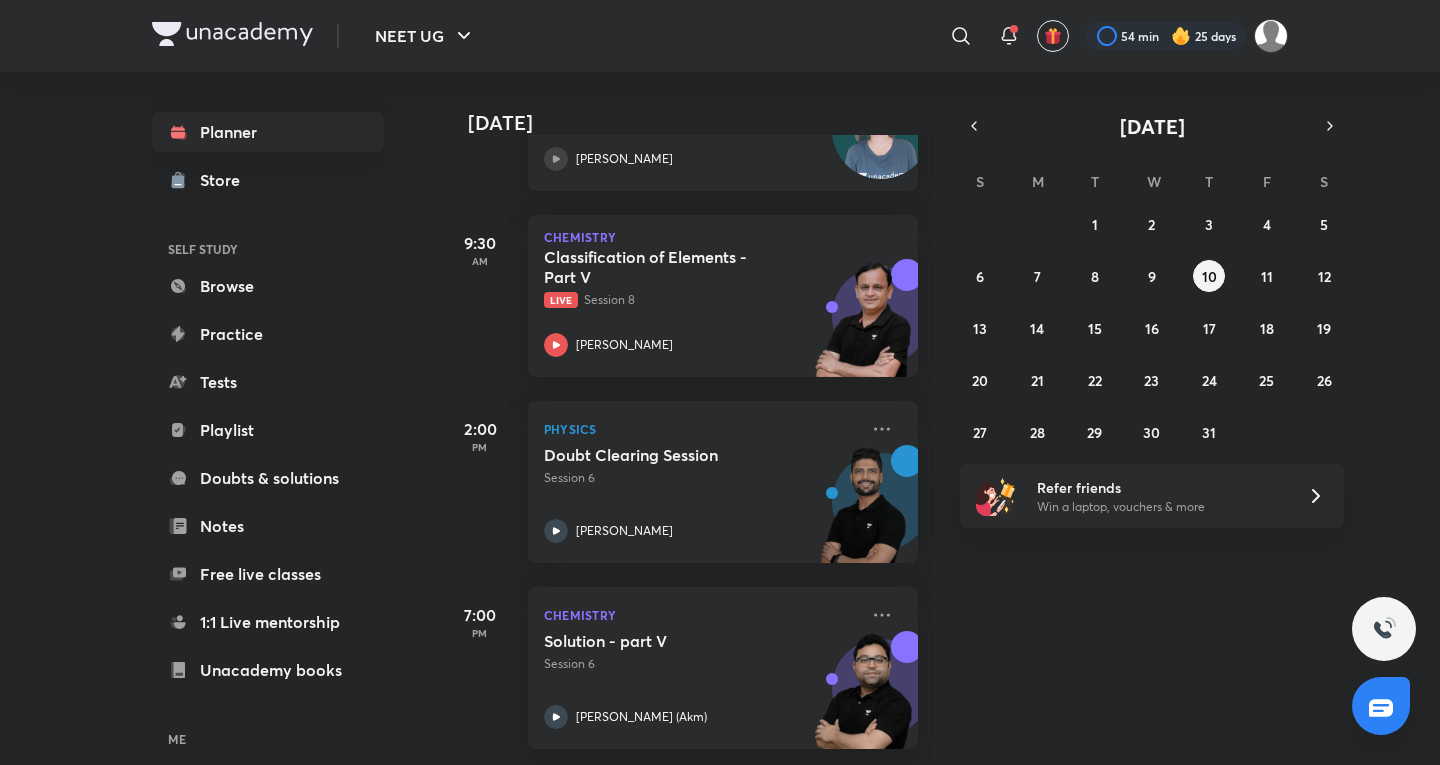 scroll, scrollTop: 89, scrollLeft: 0, axis: vertical 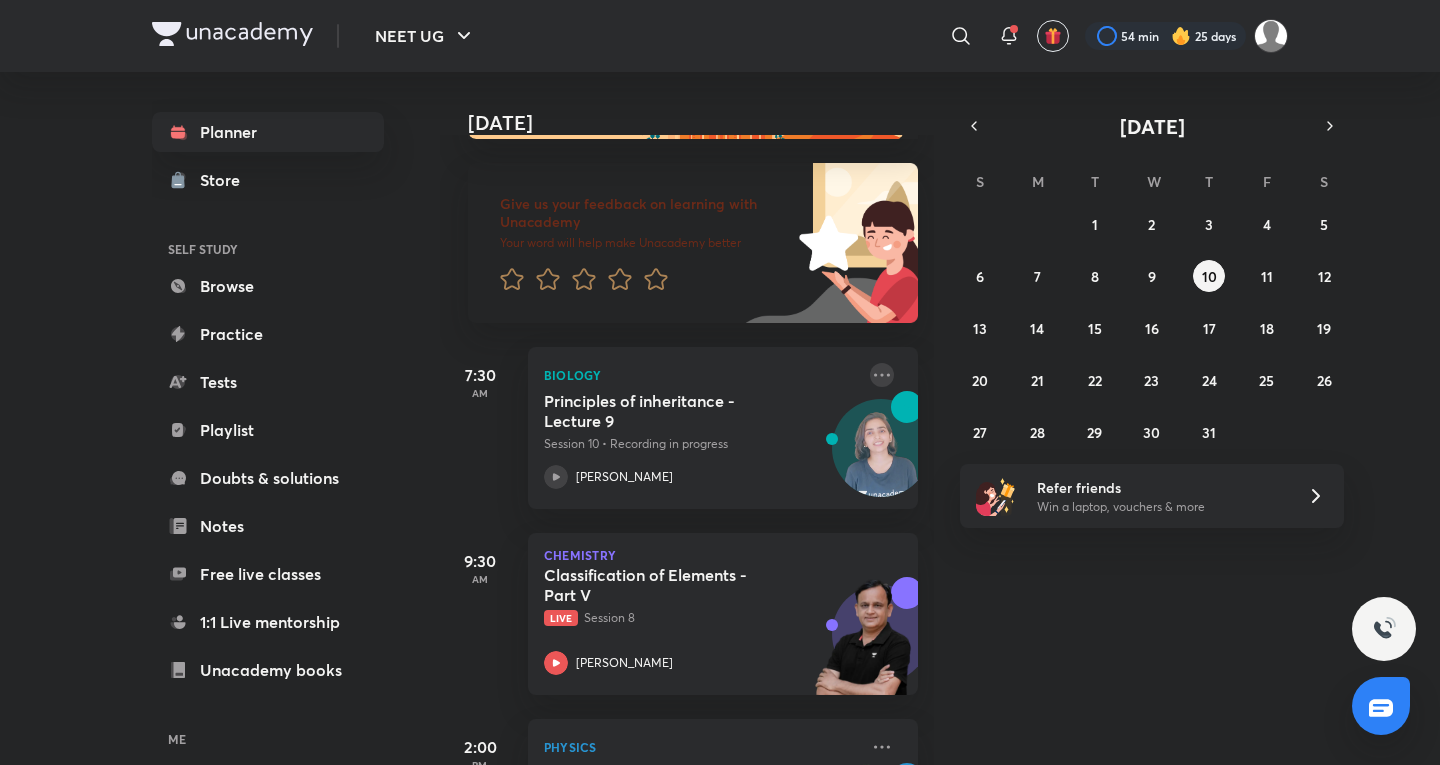 click 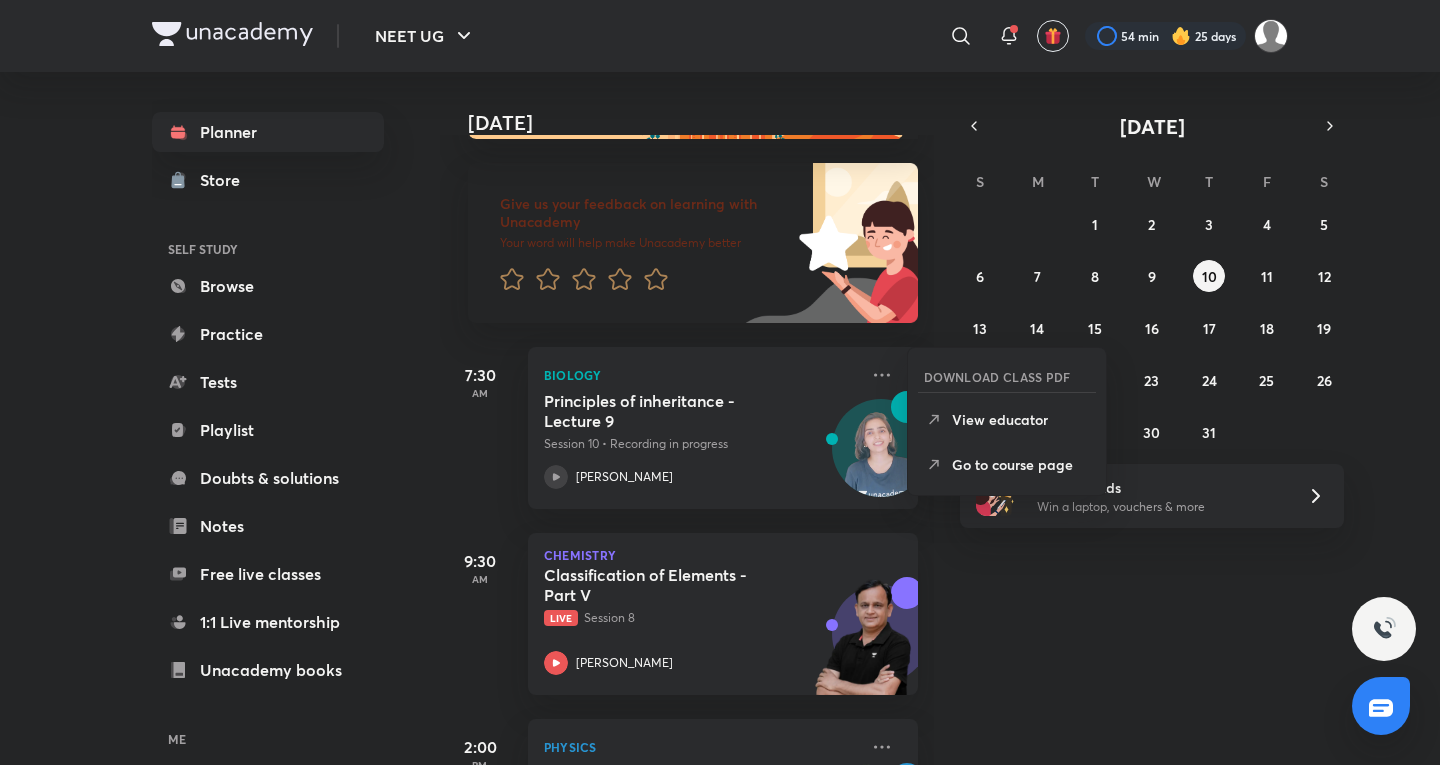 click on "Go to course page" at bounding box center [1021, 464] 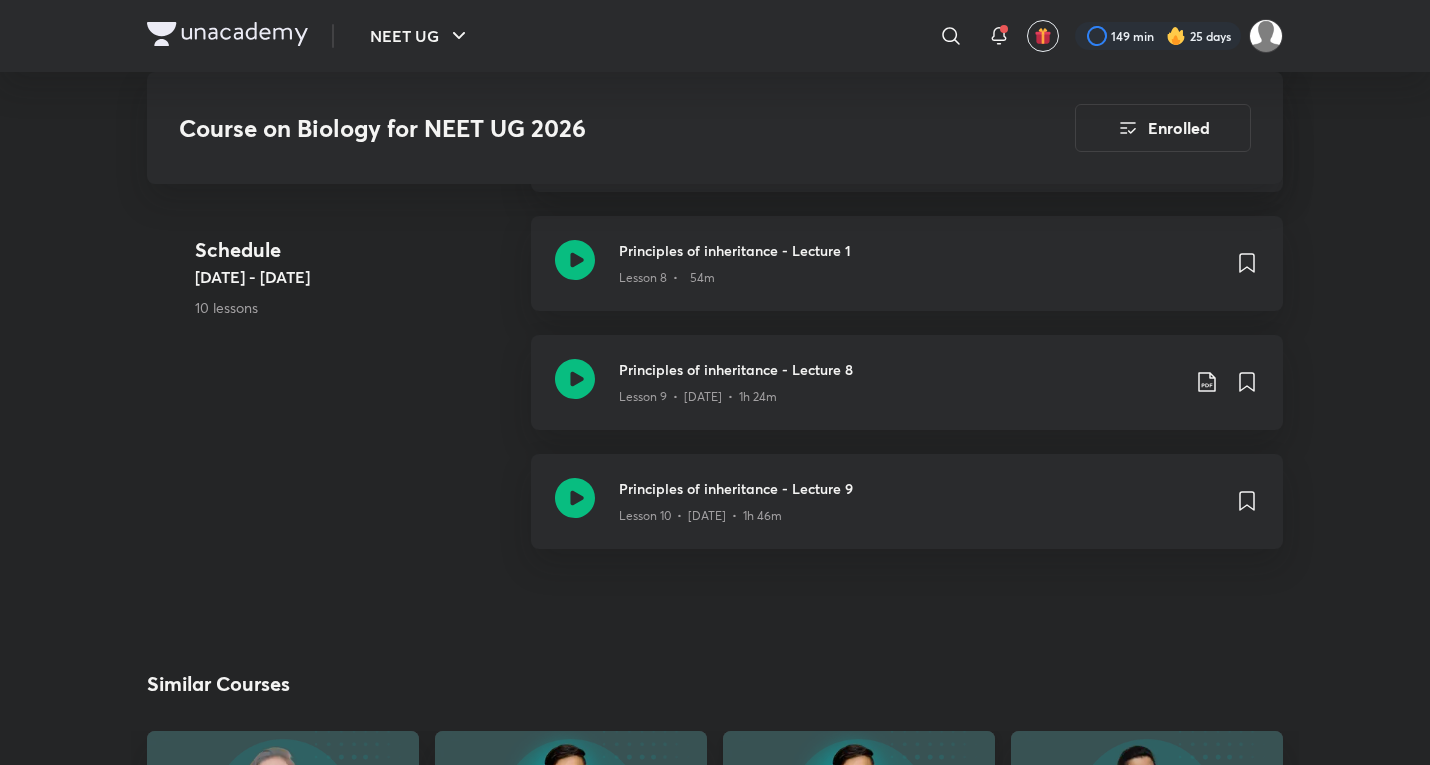 scroll, scrollTop: 1994, scrollLeft: 0, axis: vertical 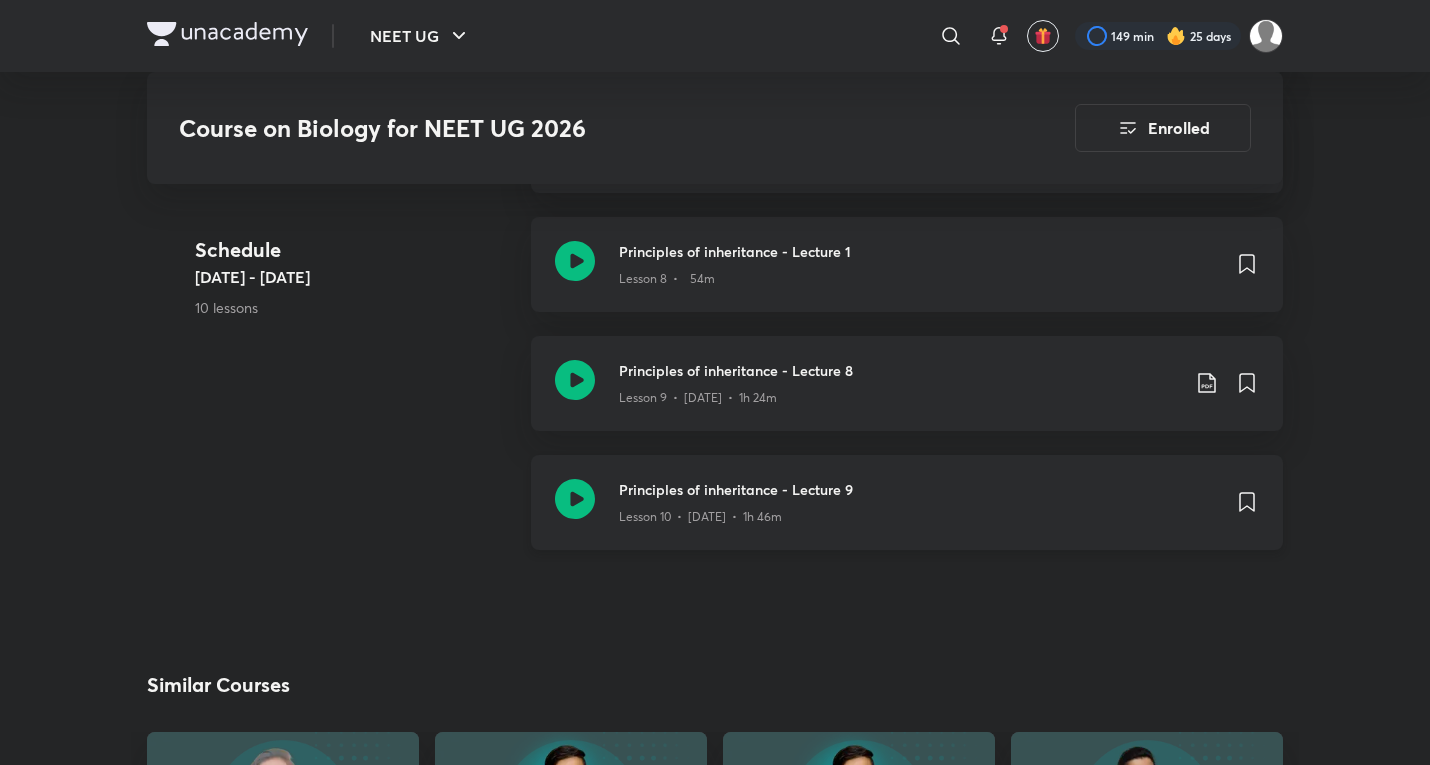 click on "Lesson 10  •  Jul 10  •  1h 46m" at bounding box center (919, 513) 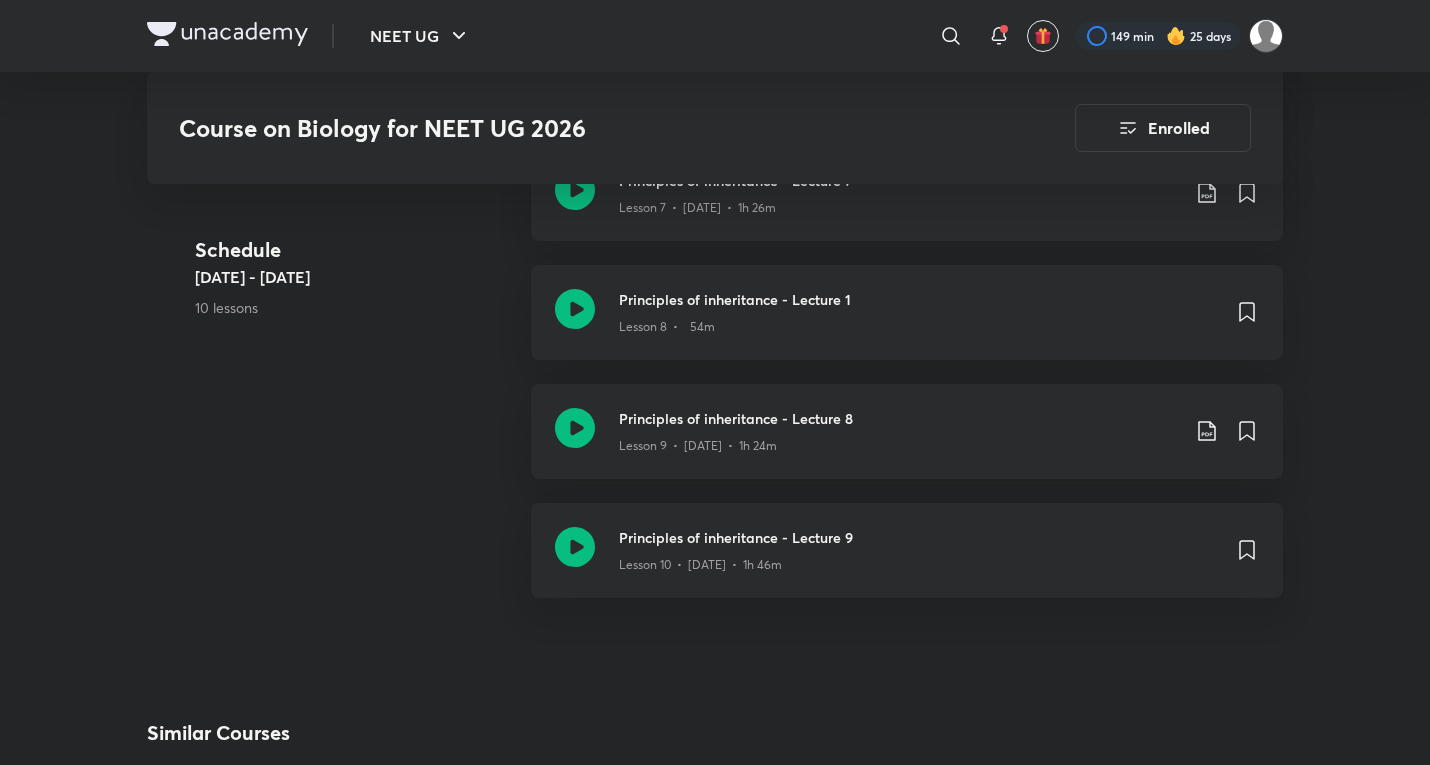 scroll, scrollTop: 1324, scrollLeft: 0, axis: vertical 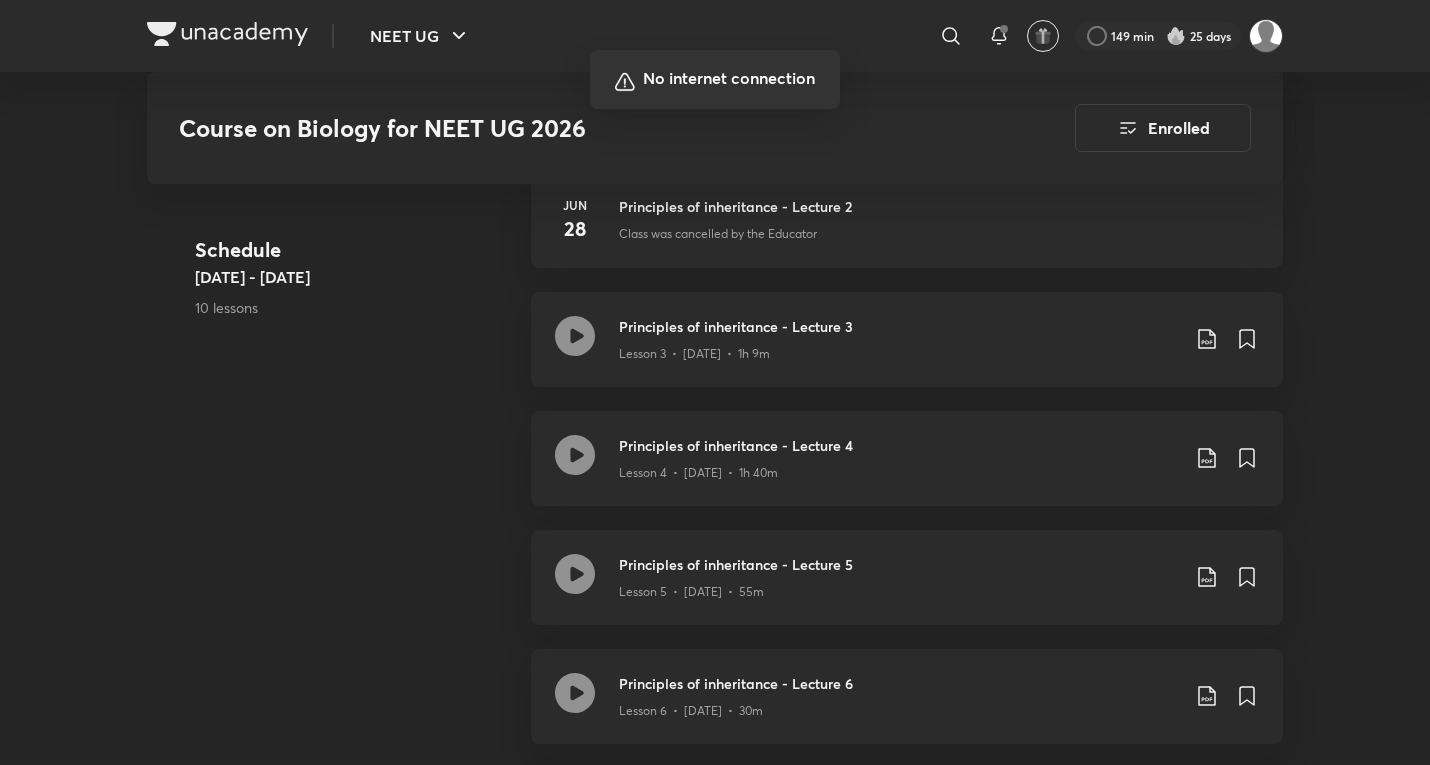 click at bounding box center (715, 382) 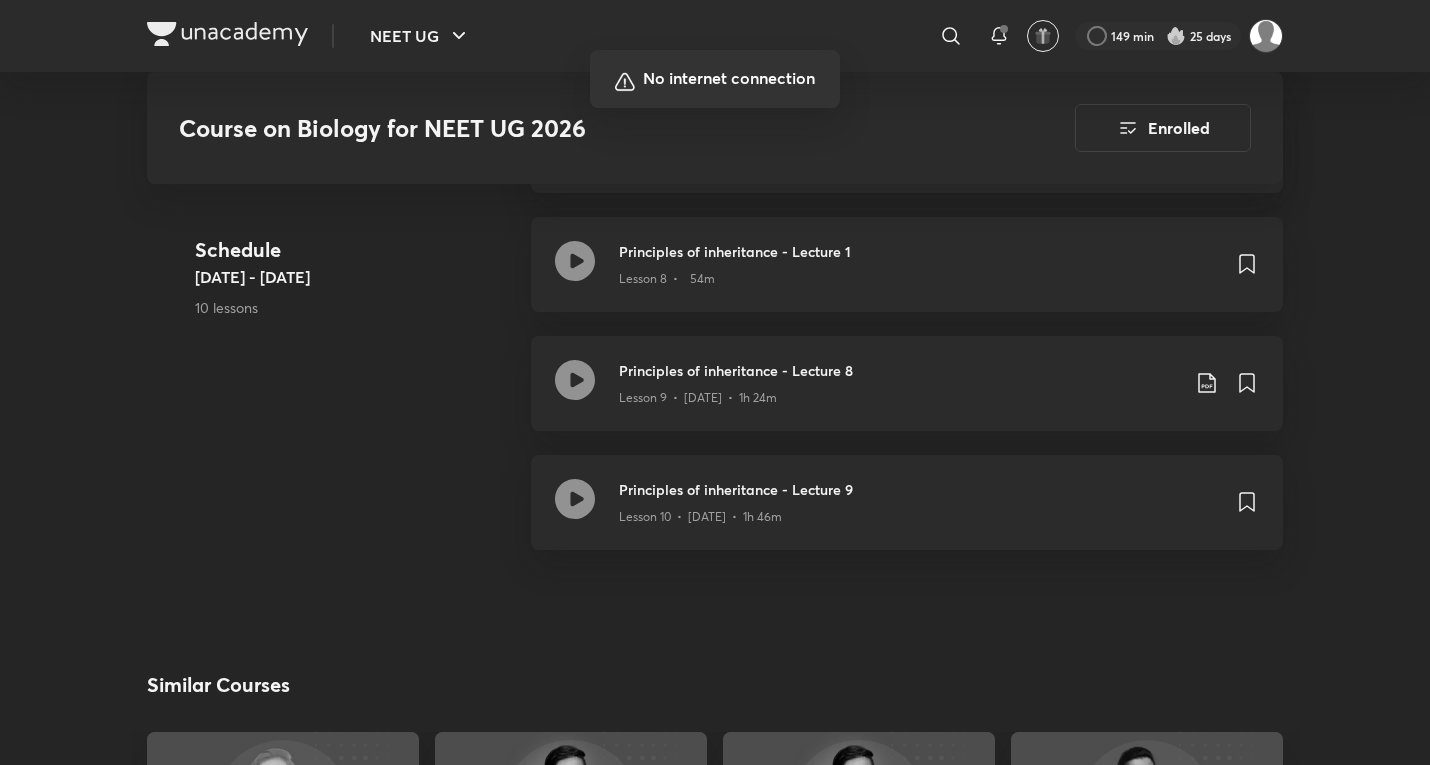 scroll, scrollTop: 0, scrollLeft: 0, axis: both 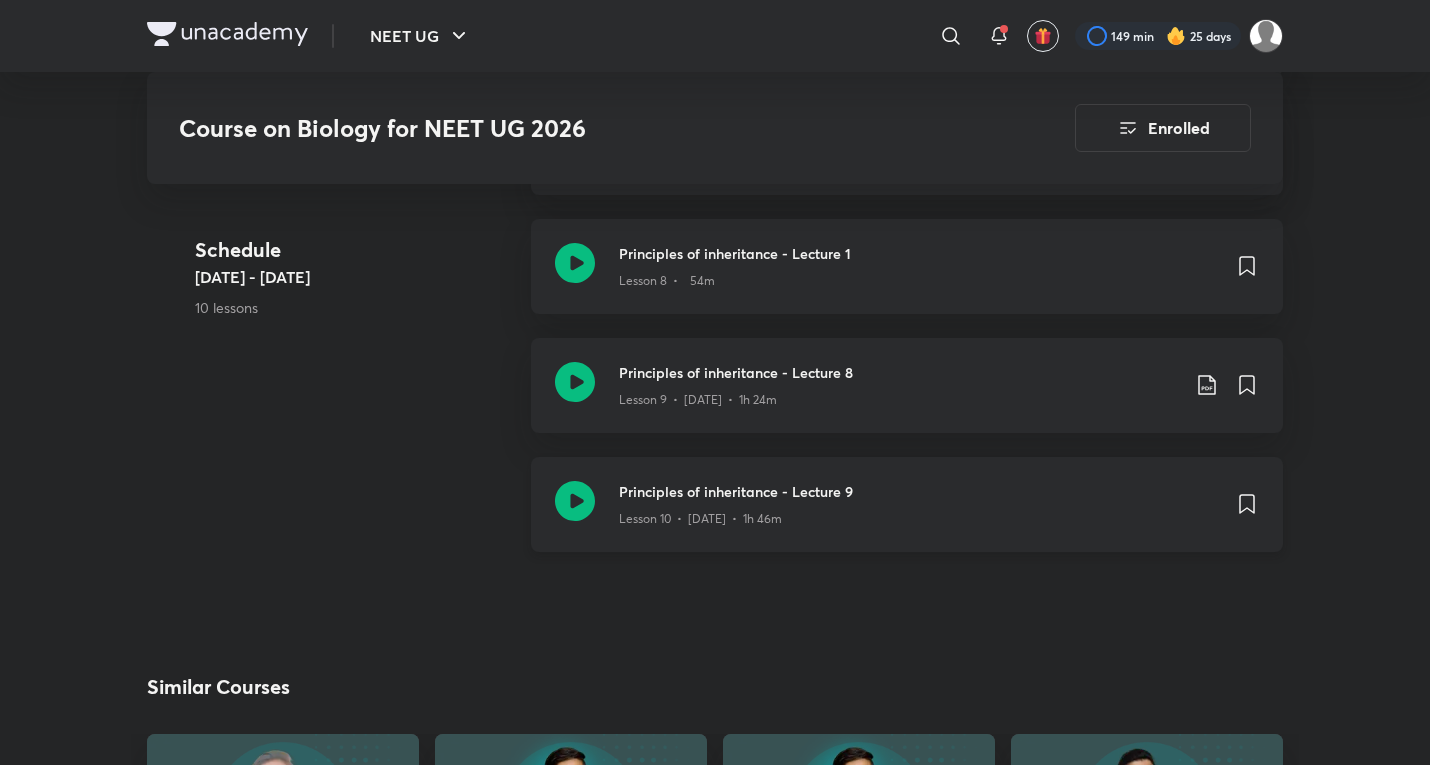 click on "Principles of inheritance - Lecture 9 Lesson 10  •  [DATE]  •  1h 46m" at bounding box center [907, 504] 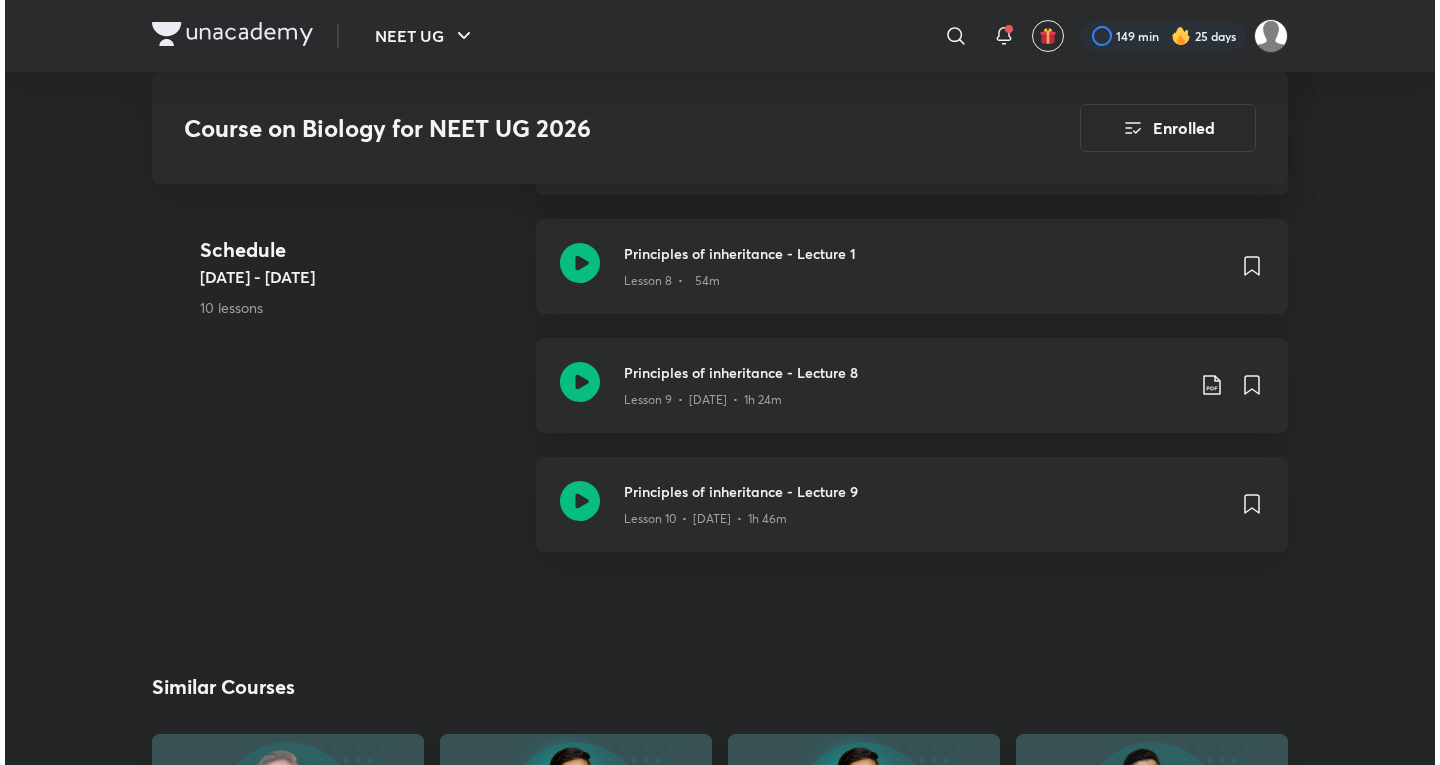 scroll, scrollTop: 0, scrollLeft: 0, axis: both 